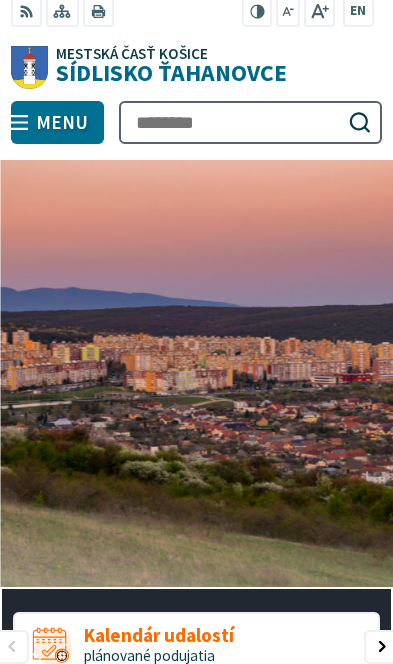 scroll, scrollTop: 0, scrollLeft: 0, axis: both 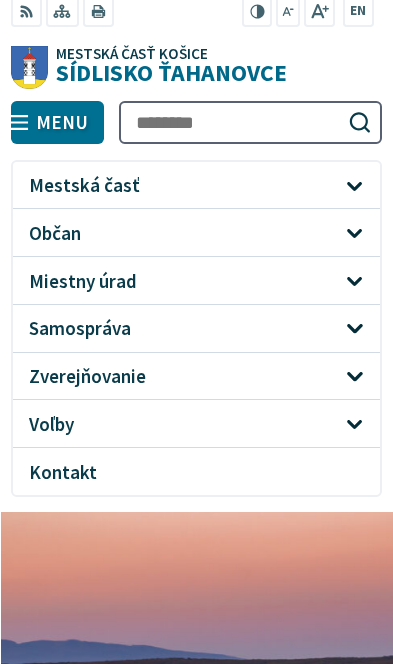 click on "Zverejňovanie" at bounding box center [181, 376] 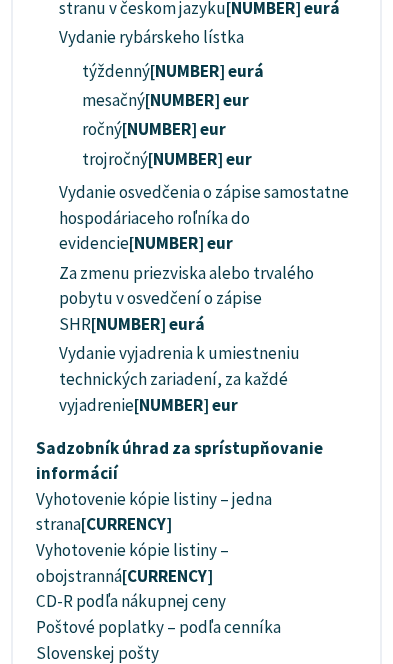 scroll, scrollTop: 9372, scrollLeft: 0, axis: vertical 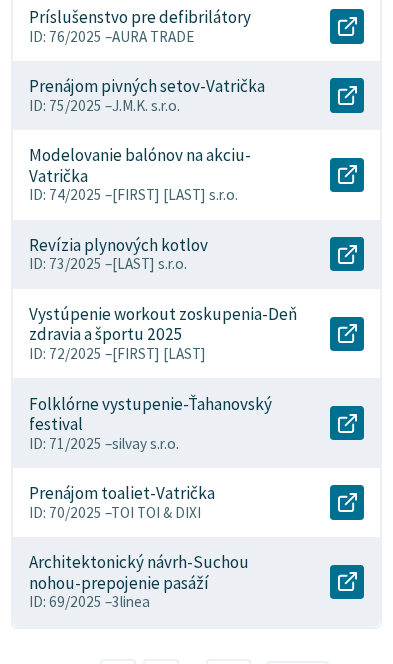 click on "2" at bounding box center [118, 678] 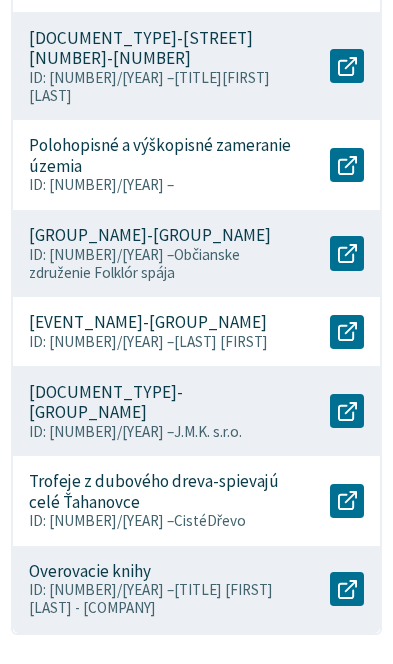 scroll, scrollTop: 966, scrollLeft: 0, axis: vertical 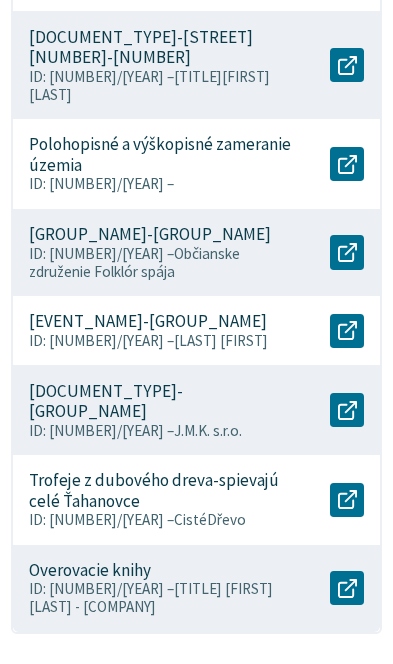 click on "3" at bounding box center (175, 683) 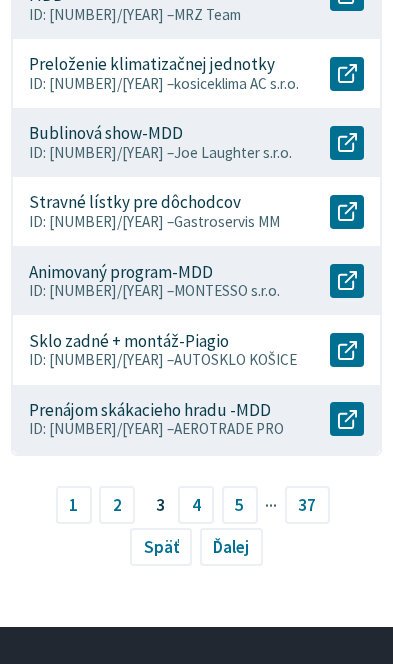 scroll, scrollTop: 985, scrollLeft: 0, axis: vertical 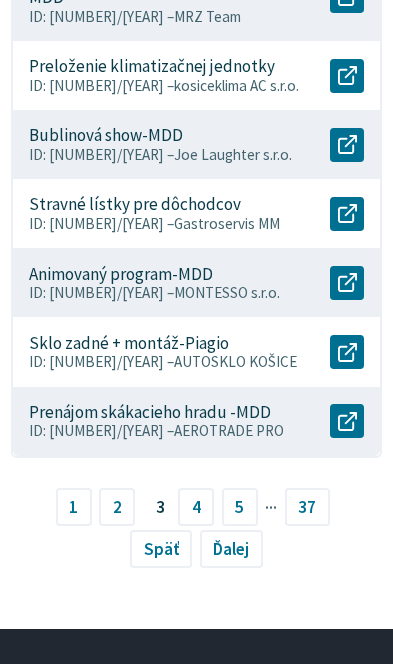 click on "4" at bounding box center [196, 507] 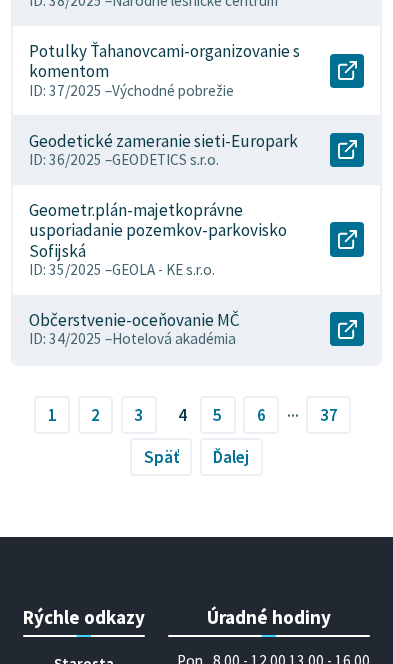 scroll, scrollTop: 1147, scrollLeft: 0, axis: vertical 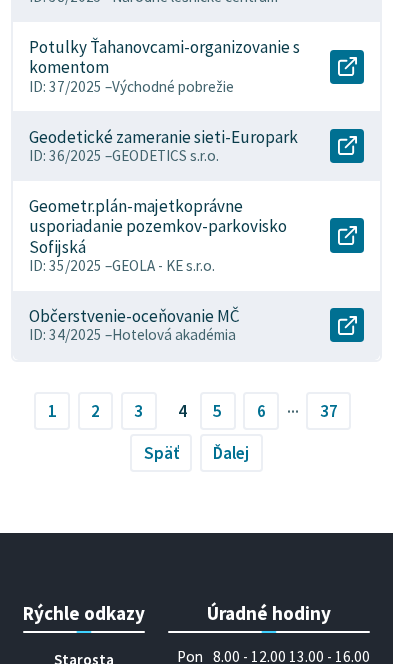 click on "5" at bounding box center (218, 411) 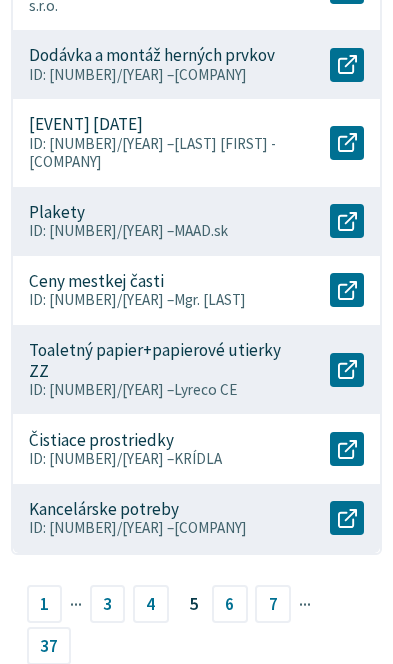 scroll, scrollTop: 905, scrollLeft: 0, axis: vertical 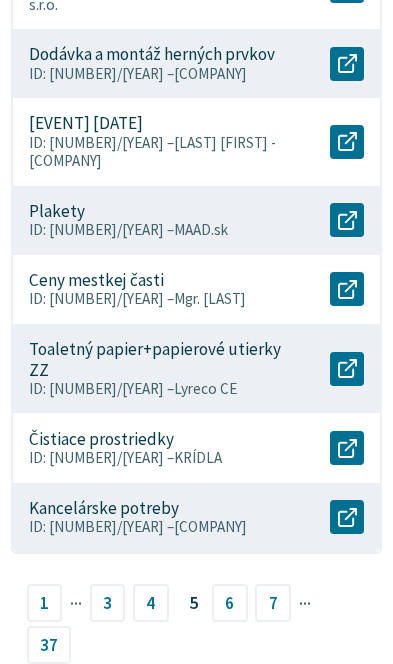 click on "6" at bounding box center (230, 603) 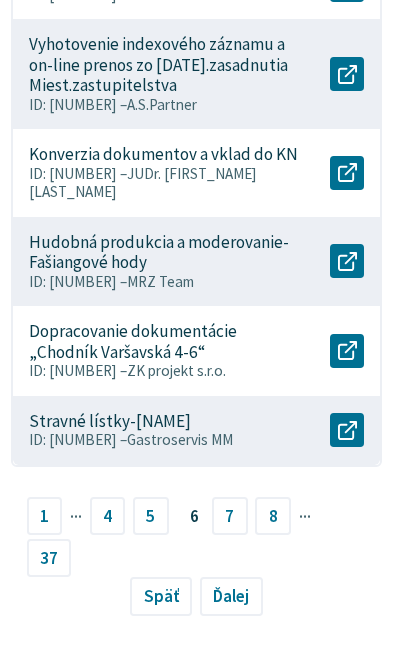scroll, scrollTop: 1093, scrollLeft: 0, axis: vertical 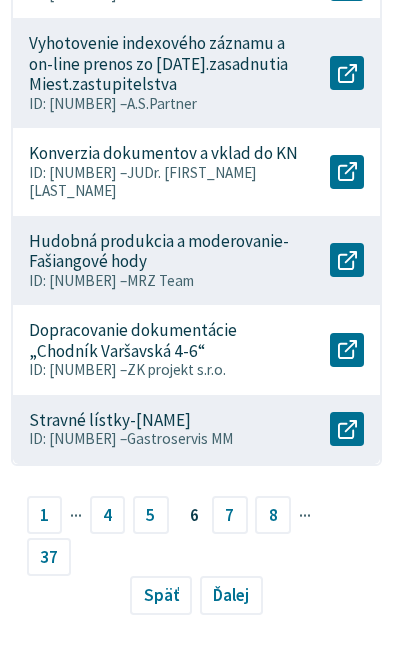 click on "7" at bounding box center (230, 515) 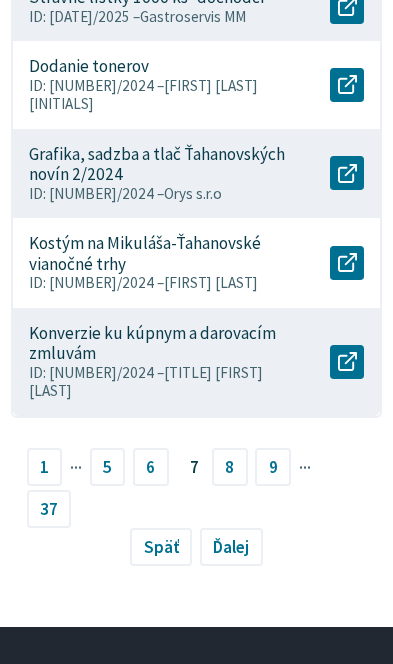 scroll, scrollTop: 1094, scrollLeft: 0, axis: vertical 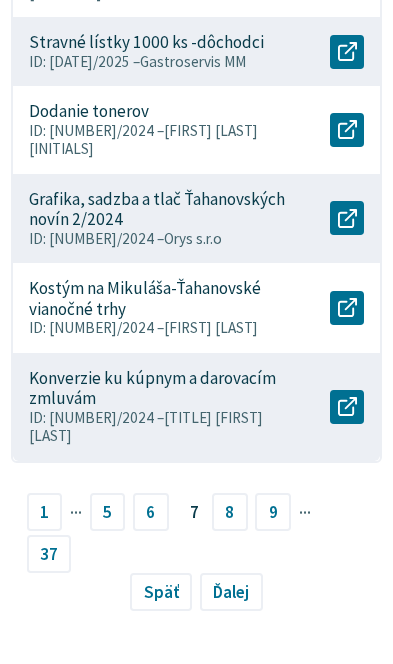 click on "8" at bounding box center [230, 512] 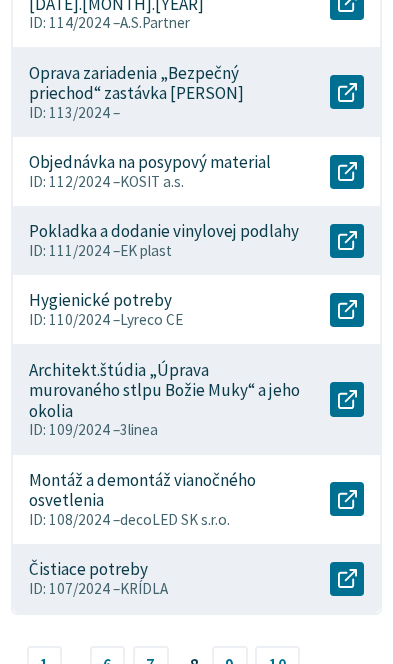 scroll, scrollTop: 875, scrollLeft: 0, axis: vertical 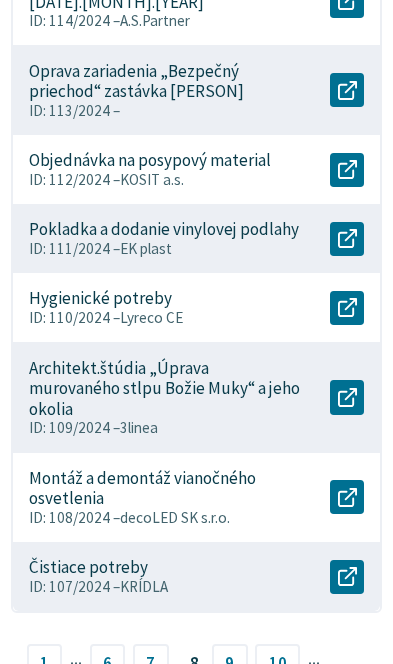 click on "9" at bounding box center [230, 663] 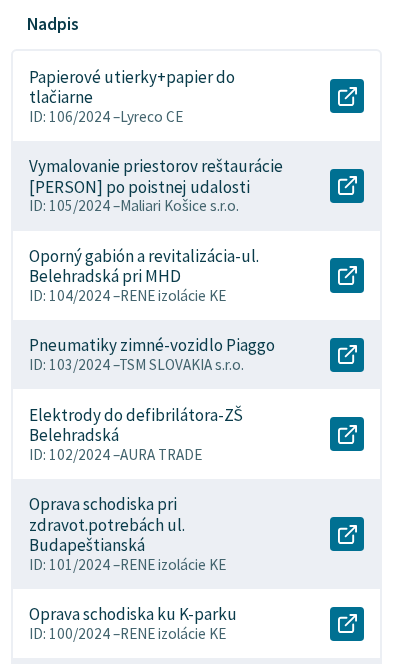 scroll, scrollTop: 466, scrollLeft: 0, axis: vertical 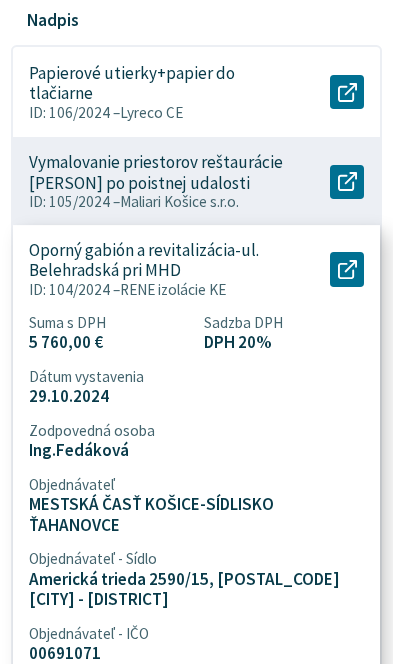 click on "Oporný gabión a revitalizácia-ul. Belehradská pri MHD" at bounding box center [164, 260] 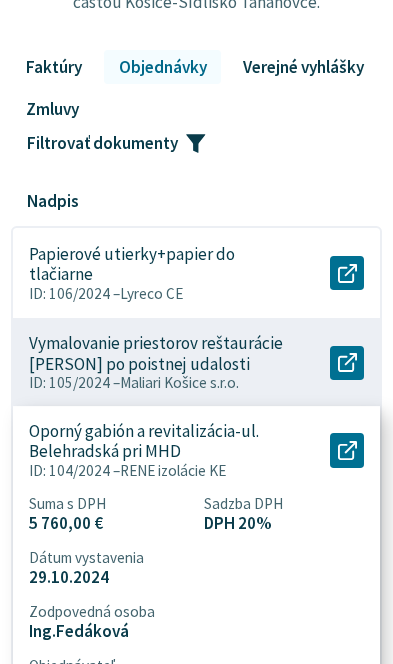 scroll, scrollTop: 0, scrollLeft: 0, axis: both 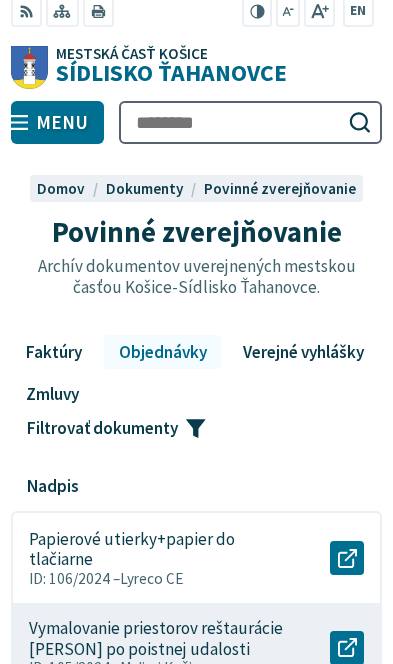 click on "Faktúry" at bounding box center [53, 352] 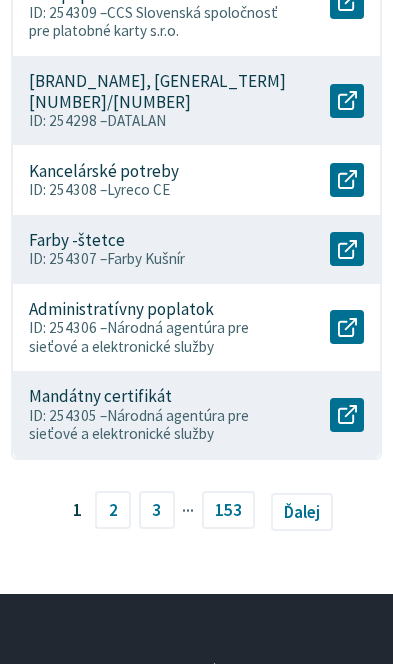 scroll, scrollTop: 1270, scrollLeft: 0, axis: vertical 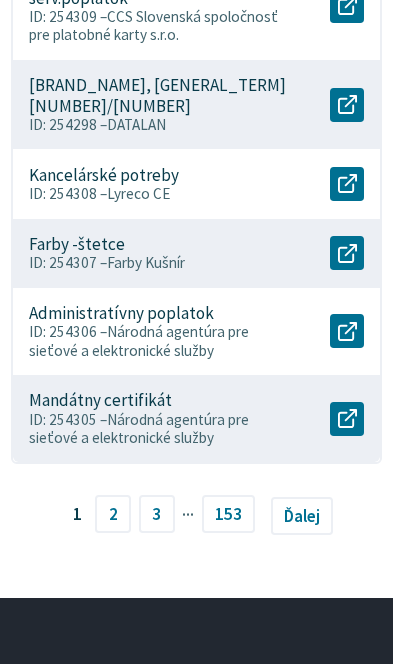 click on "2" at bounding box center (113, 514) 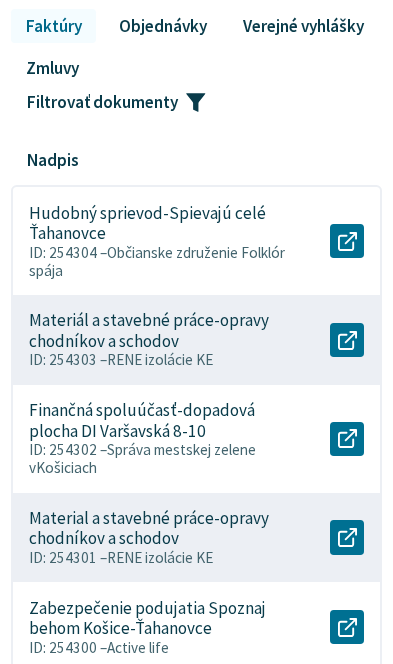 scroll, scrollTop: 328, scrollLeft: 0, axis: vertical 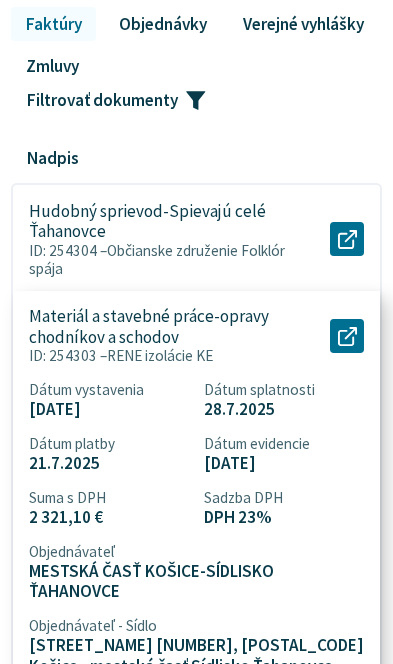 click on "Materiál a stavebné práce-opravy chodníkov a schodov" at bounding box center [164, 327] 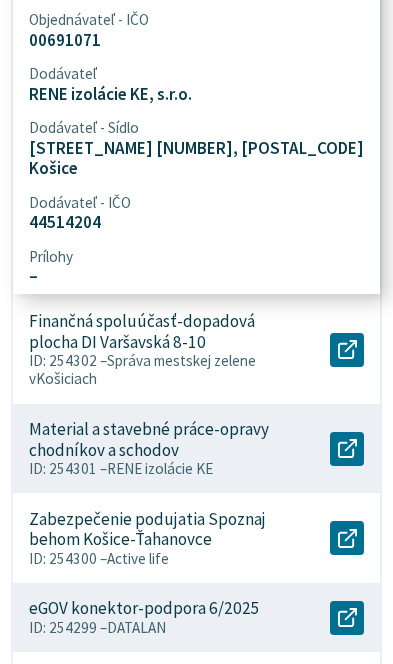 scroll, scrollTop: 1008, scrollLeft: 0, axis: vertical 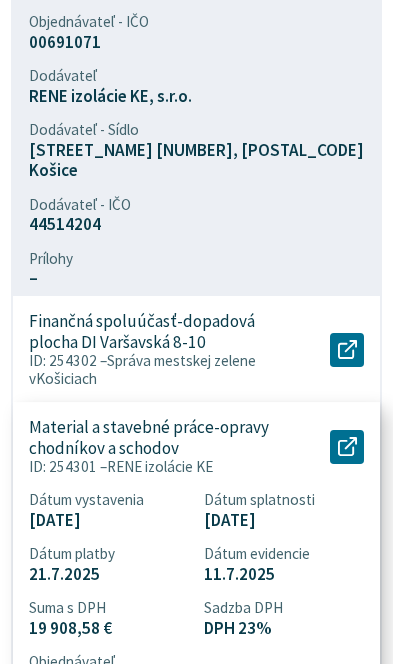click on "Material a stavebné práce-opravy chodníkov a schodov" at bounding box center (164, 437) 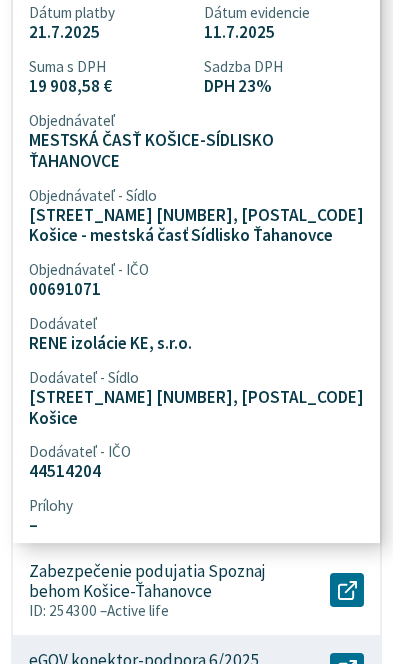 scroll, scrollTop: 962, scrollLeft: 0, axis: vertical 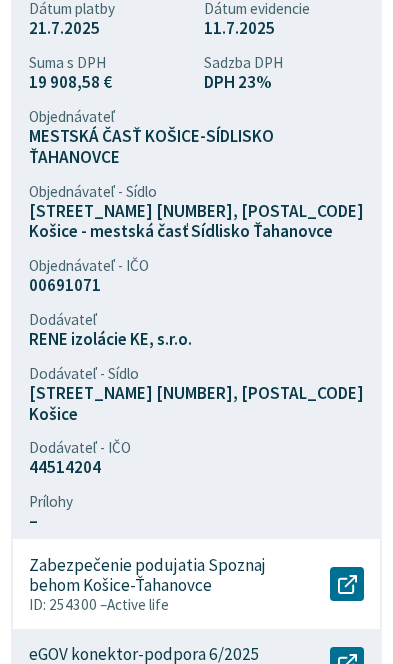 click on "–" at bounding box center [197, 521] 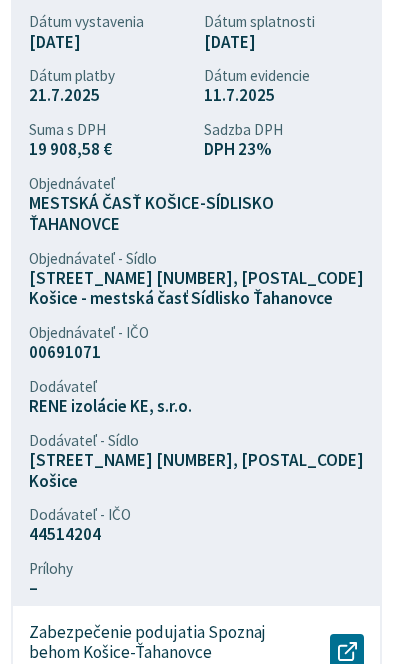 click on "Dátum vystavenia
8.7.2025
Dátum splatnosti
22.7.2025
Dátum platby
21.7.2025
Dátum evidencie
11.7.2025
Suma s DPH
19 908,58 €
Sadzba DPH
DPH 23%
Objednávateľ
MESTSKÁ ČASŤ KOŠICE-SÍDLISKO ŤAHANOVCE
Objednávateľ - Sídlo
Americká trieda 2590/15, 040 13  Košice - mestská časť Sídlisko Ťahanovce
Objednávateľ - IČO
00691071
Dodávateľ
RENE izolácie KE, s.r.o.
Dodávateľ - Sídlo
Pekinská 2541/14, 040 13  Košice
Dodávateľ - IČO
44514204" at bounding box center (197, 279) 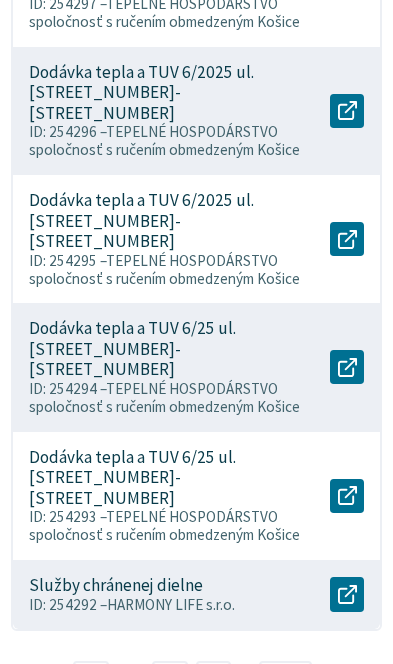 scroll, scrollTop: 1742, scrollLeft: 0, axis: vertical 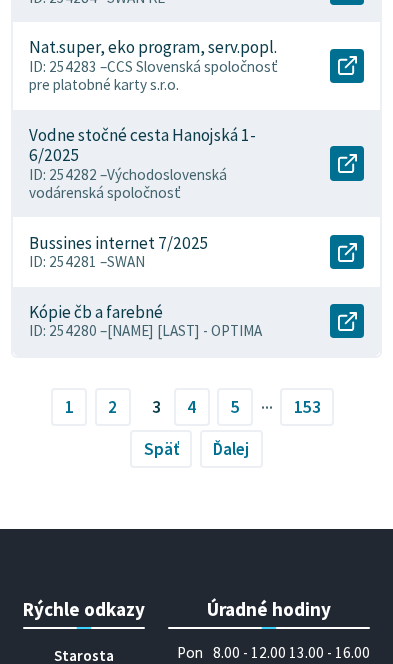 click on "4" at bounding box center (192, 407) 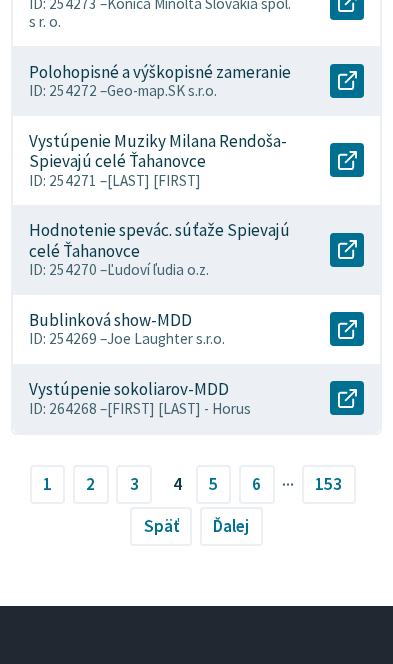 scroll, scrollTop: 1027, scrollLeft: 0, axis: vertical 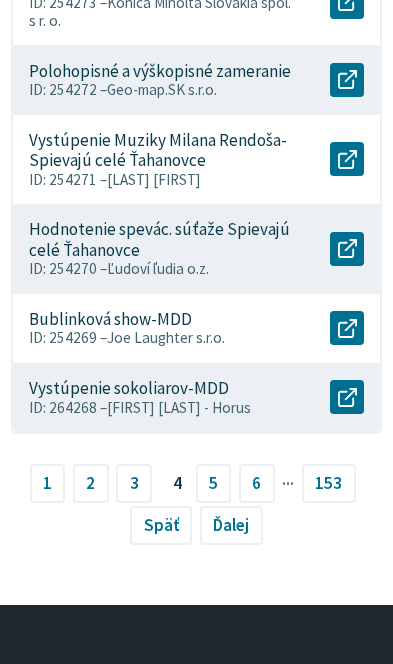 click on "5" at bounding box center (214, 483) 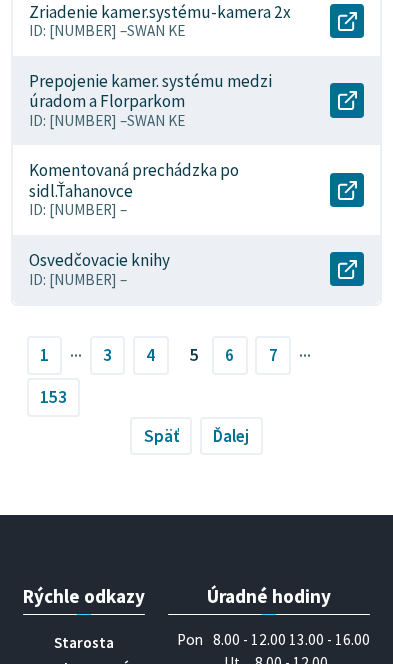 scroll, scrollTop: 1238, scrollLeft: 0, axis: vertical 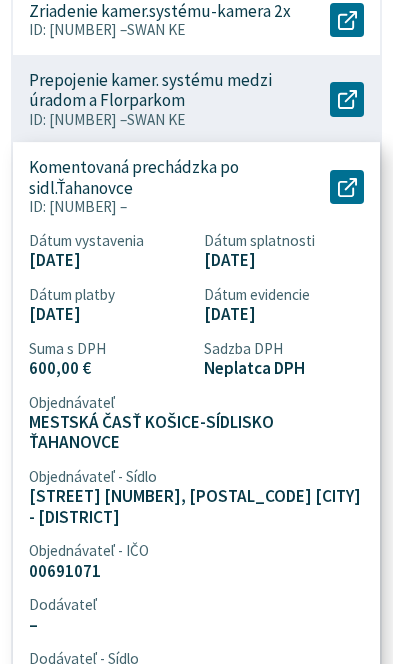 click on "Komentovaná prechádzka po sidl.Ťahanovce" at bounding box center [164, 178] 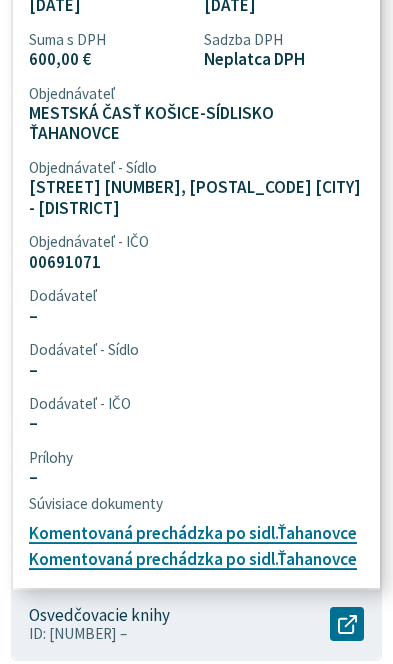 scroll, scrollTop: 1548, scrollLeft: 0, axis: vertical 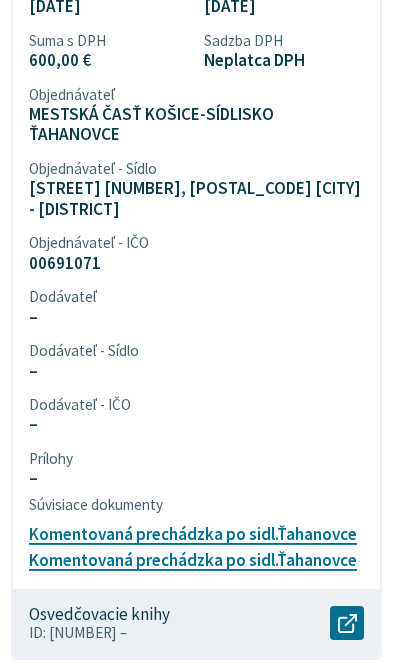 click on "Komentovaná prechádzka po sidl.Ťahanovce" at bounding box center (193, 534) 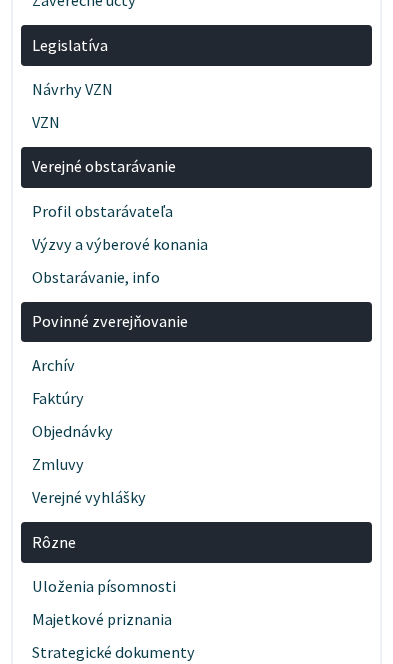 scroll, scrollTop: 1832, scrollLeft: 0, axis: vertical 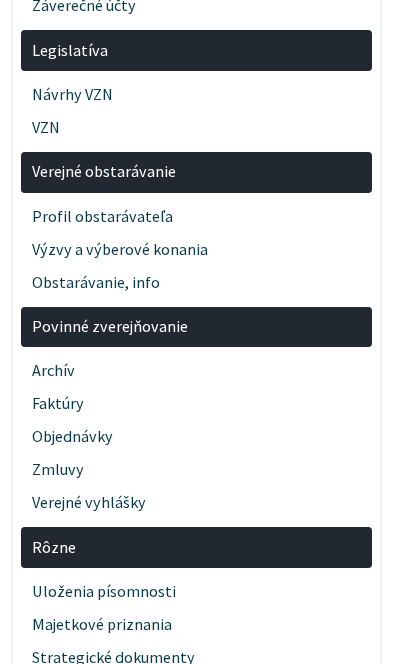 click on "Objednávky" at bounding box center (196, 437) 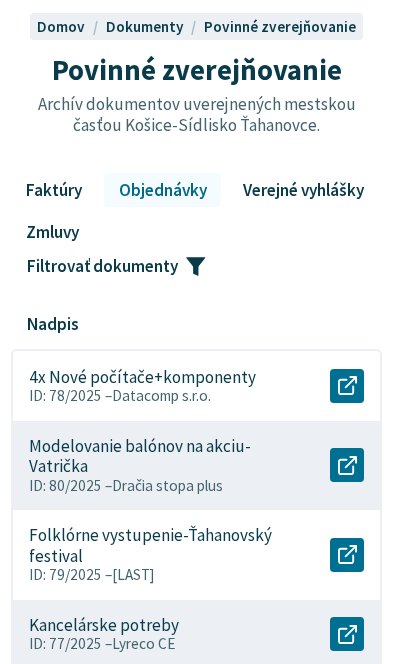 scroll, scrollTop: 0, scrollLeft: 0, axis: both 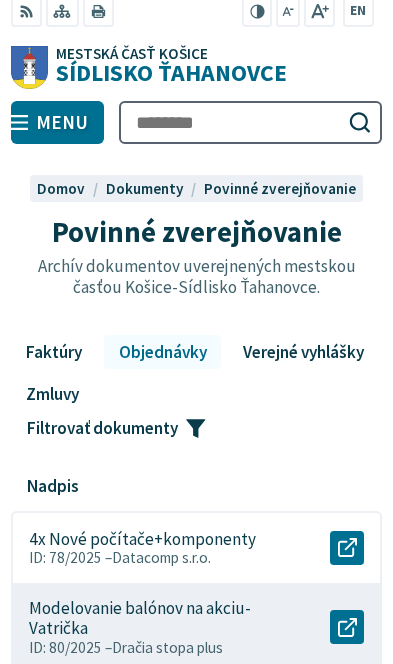 click on "Zmluvy" at bounding box center (52, 394) 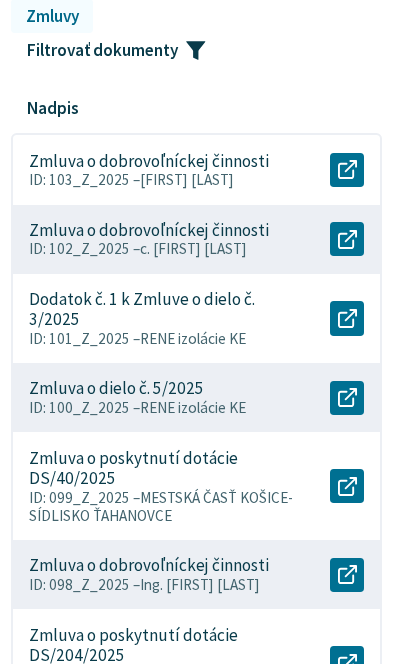 scroll, scrollTop: 378, scrollLeft: 0, axis: vertical 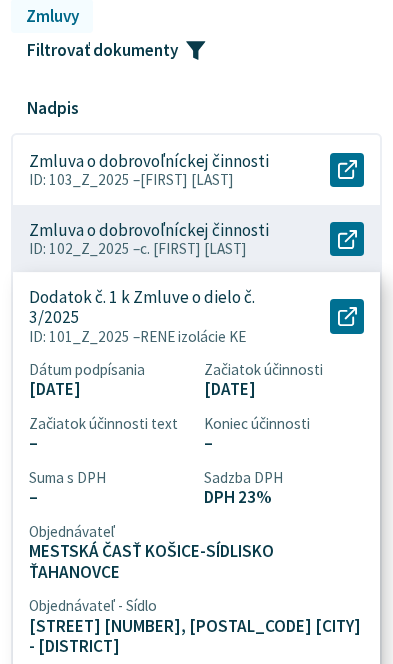 click on "ID: 101_Z_2025 –  [BRAND]" at bounding box center (164, 337) 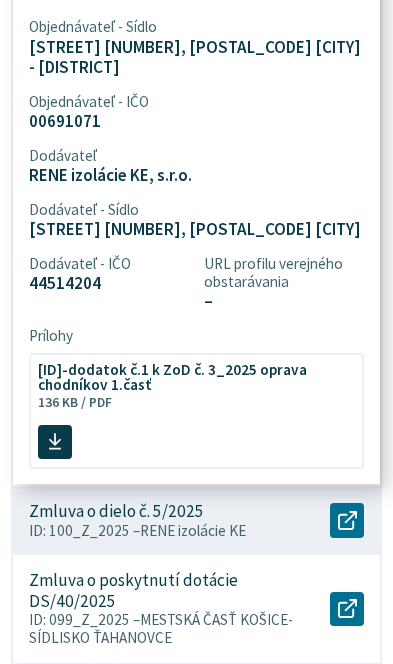 scroll, scrollTop: 958, scrollLeft: 0, axis: vertical 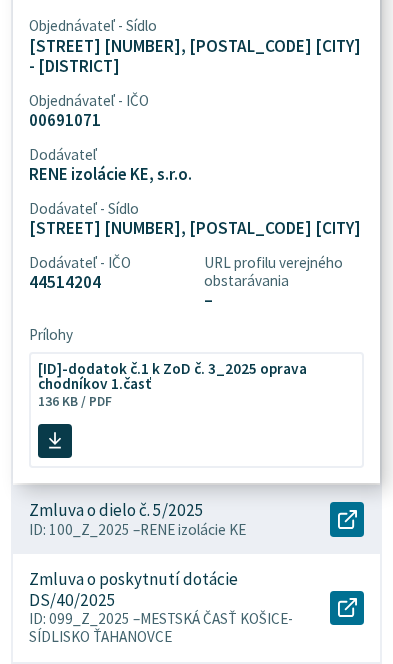 click on "101_Z_2025-dodatok č.1  k ZoD č. 3_2025 oprava chodníkov 1.časť" at bounding box center (185, 376) 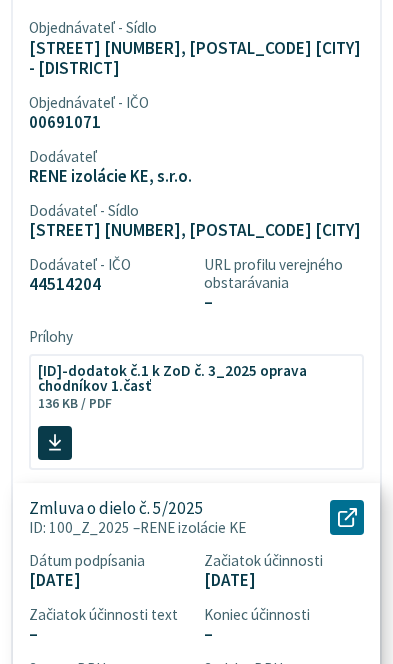 click on "ID: 100_Z_2025 –  RENE izolácie KE" at bounding box center (164, 528) 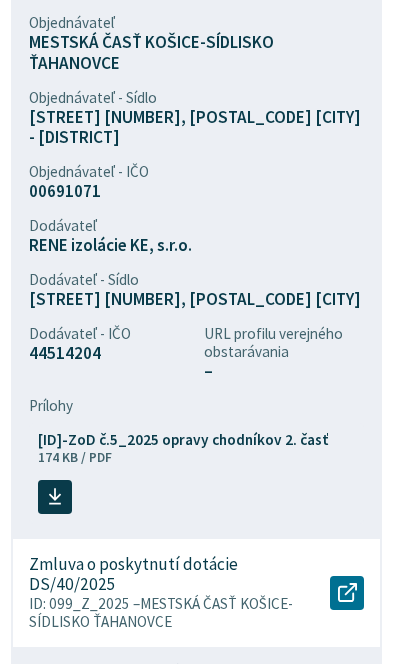 click at bounding box center [55, 497] 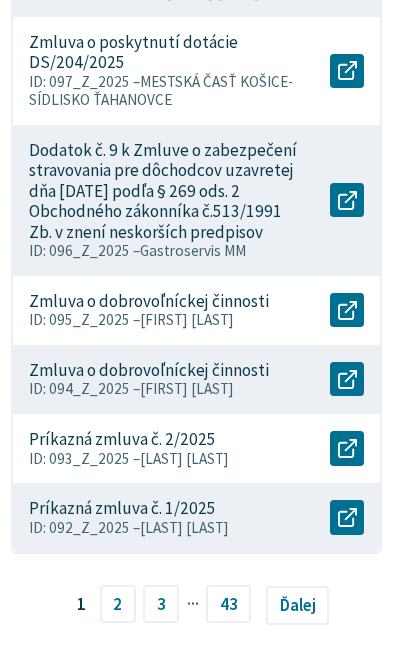 scroll, scrollTop: 1658, scrollLeft: 0, axis: vertical 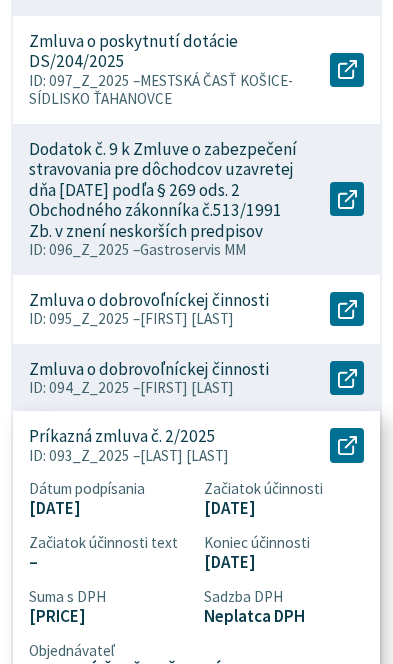 click on "ID: 093_Z_2025 –  Topolovská Ivana" at bounding box center [164, 456] 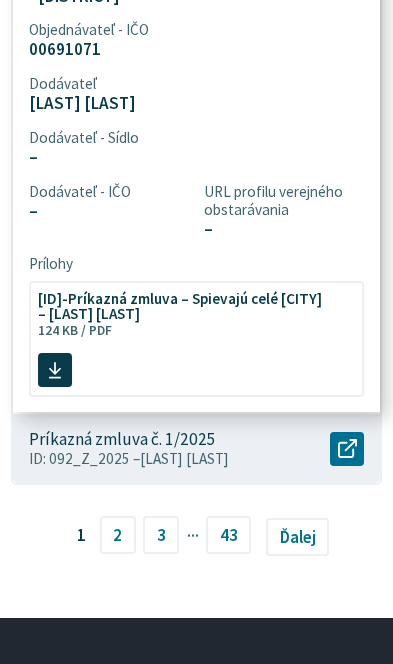 scroll, scrollTop: 1776, scrollLeft: 0, axis: vertical 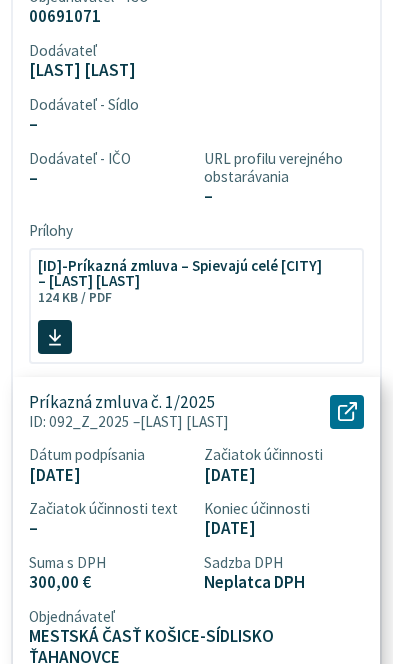 click on "ID: 092_Z_2025 –  Michalko Vladimír" at bounding box center (164, 422) 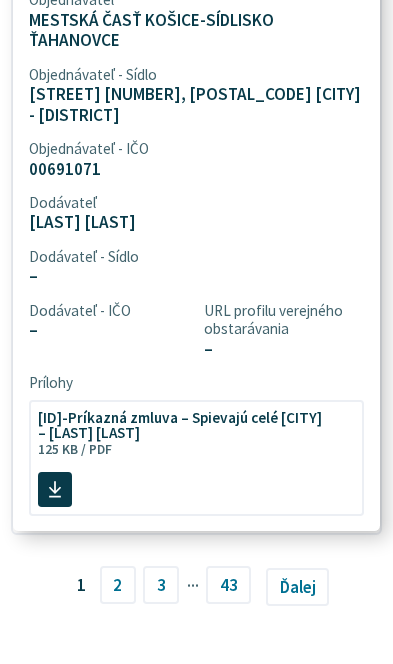 scroll, scrollTop: 1692, scrollLeft: 0, axis: vertical 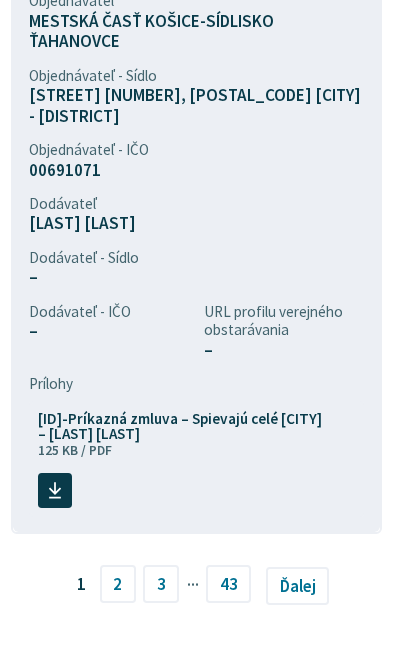 click on "092_Z_2025-Príkazná zmluva – Spievajú celé Ťahanovce – V. Michalko" at bounding box center [185, 426] 